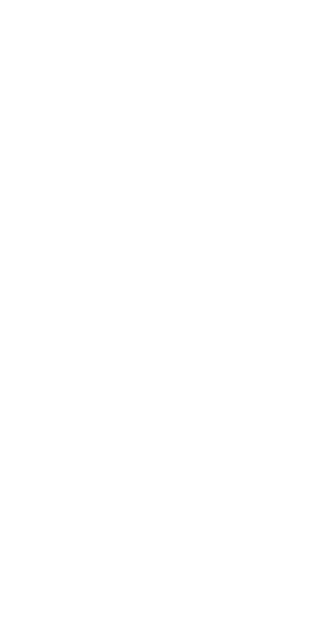 scroll, scrollTop: 0, scrollLeft: 0, axis: both 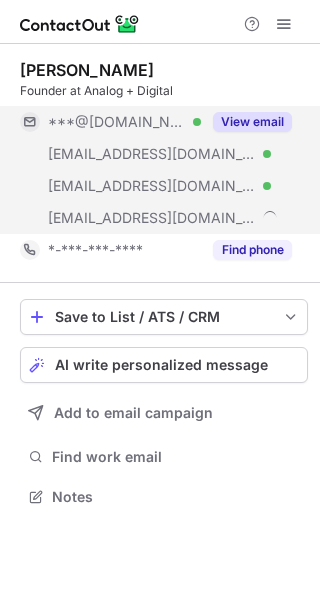 click on "***@co-llective.com" at bounding box center (152, 186) 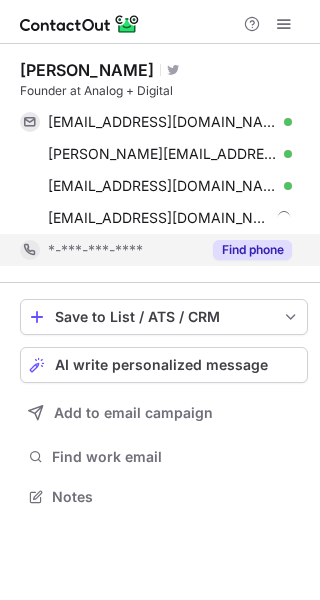 click on "*-***-***-****" at bounding box center (124, 250) 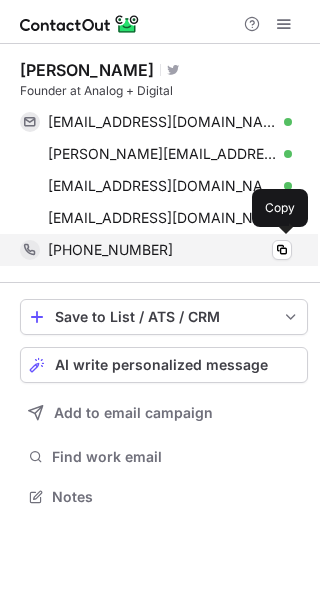 click on "+17788475977" at bounding box center (110, 250) 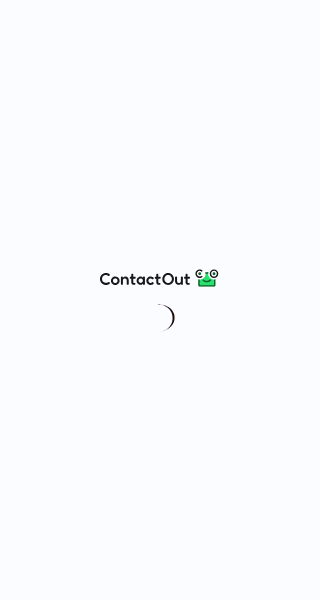 scroll, scrollTop: 0, scrollLeft: 0, axis: both 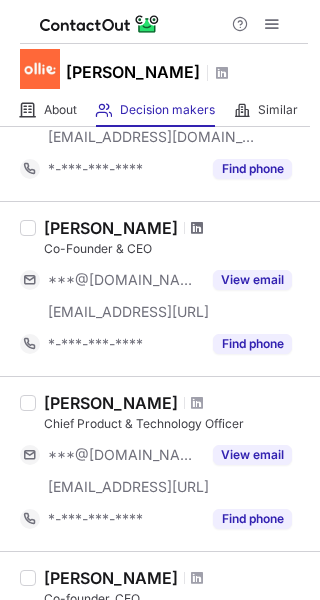 click at bounding box center (197, 228) 